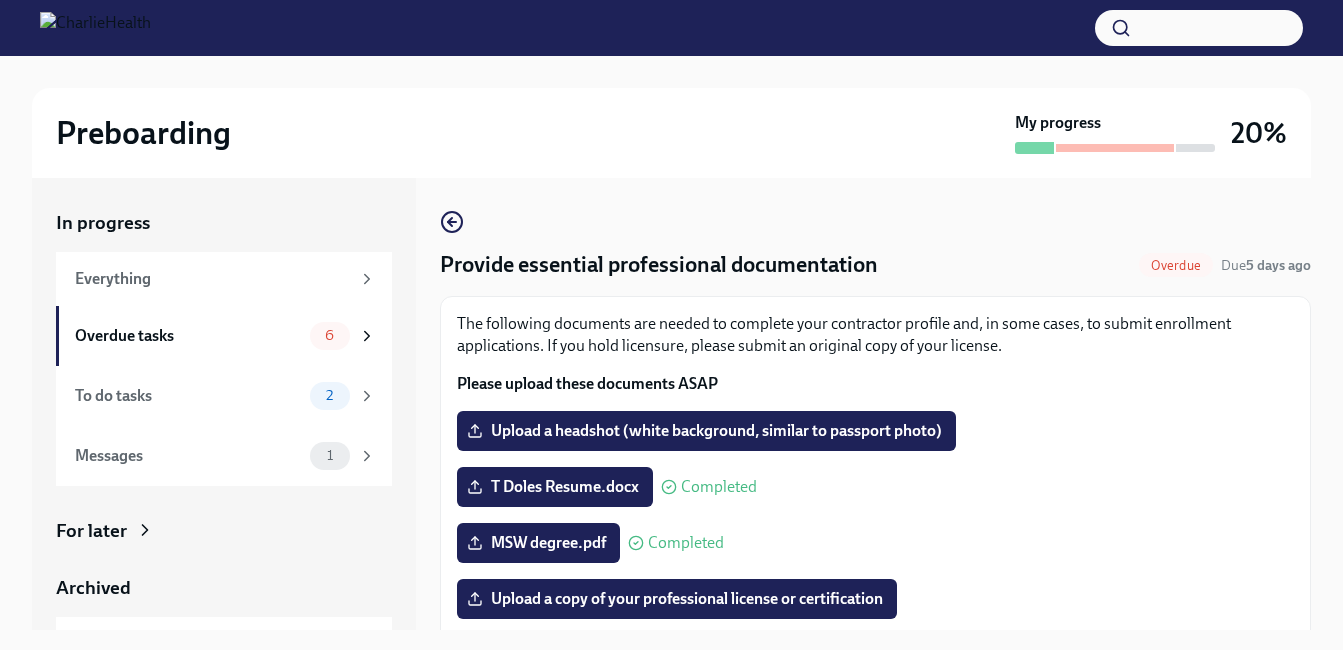 scroll, scrollTop: 0, scrollLeft: 0, axis: both 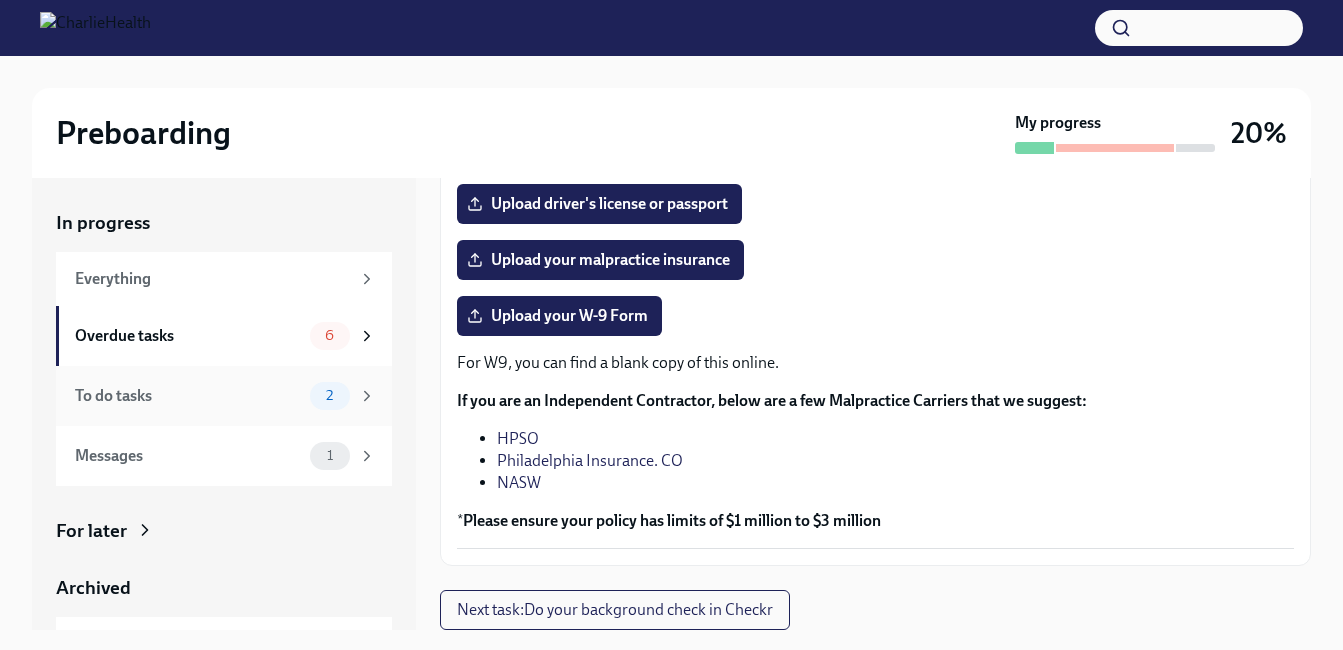 click on "2" at bounding box center [343, 396] 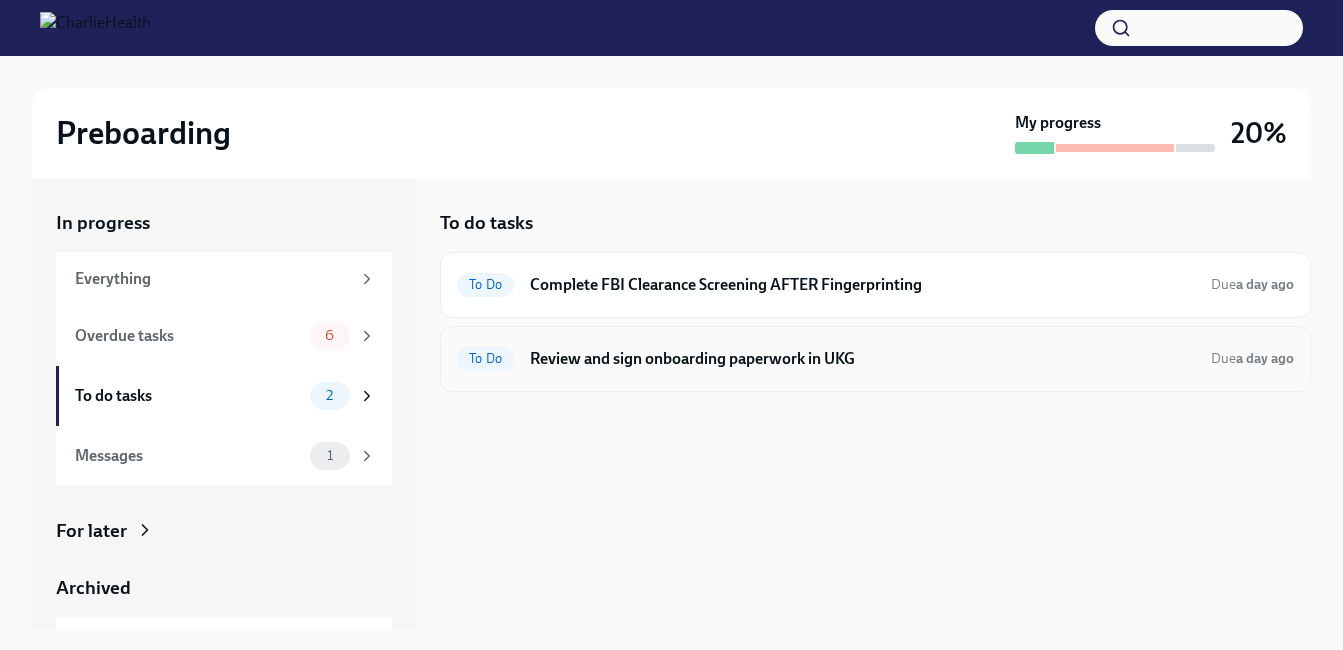 click on "Review and sign onboarding paperwork in UKG" at bounding box center (862, 359) 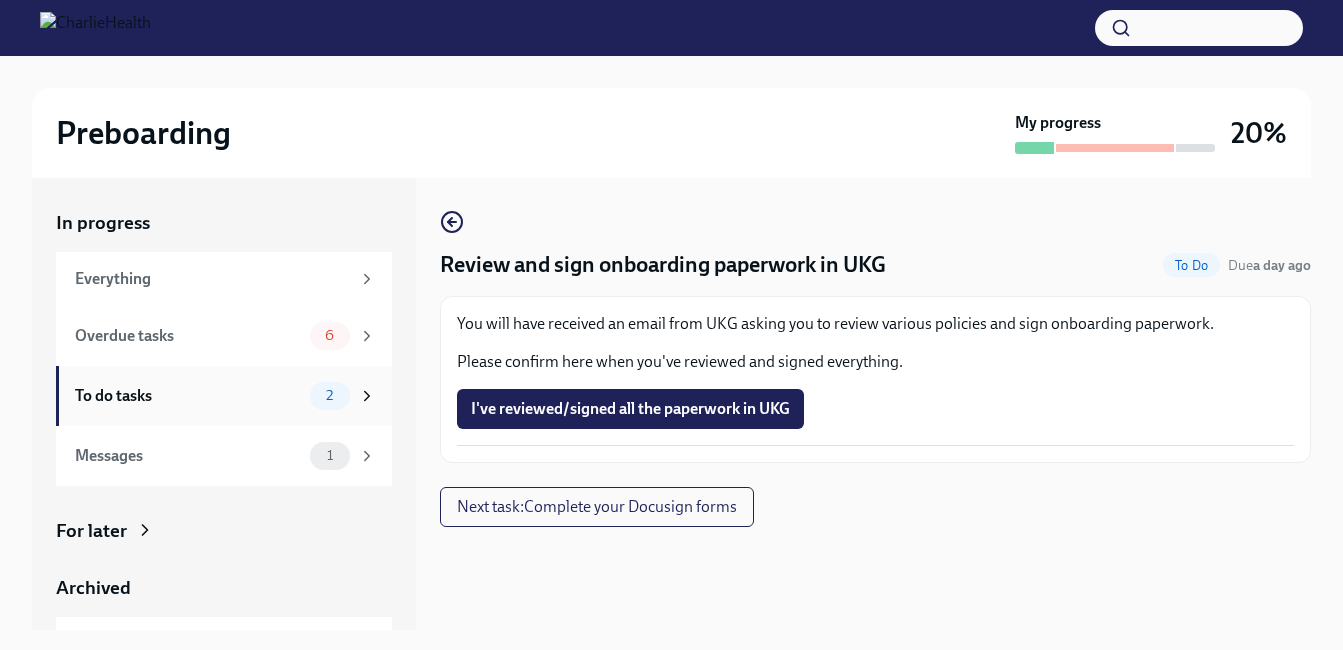 click on "To do tasks" at bounding box center [188, 396] 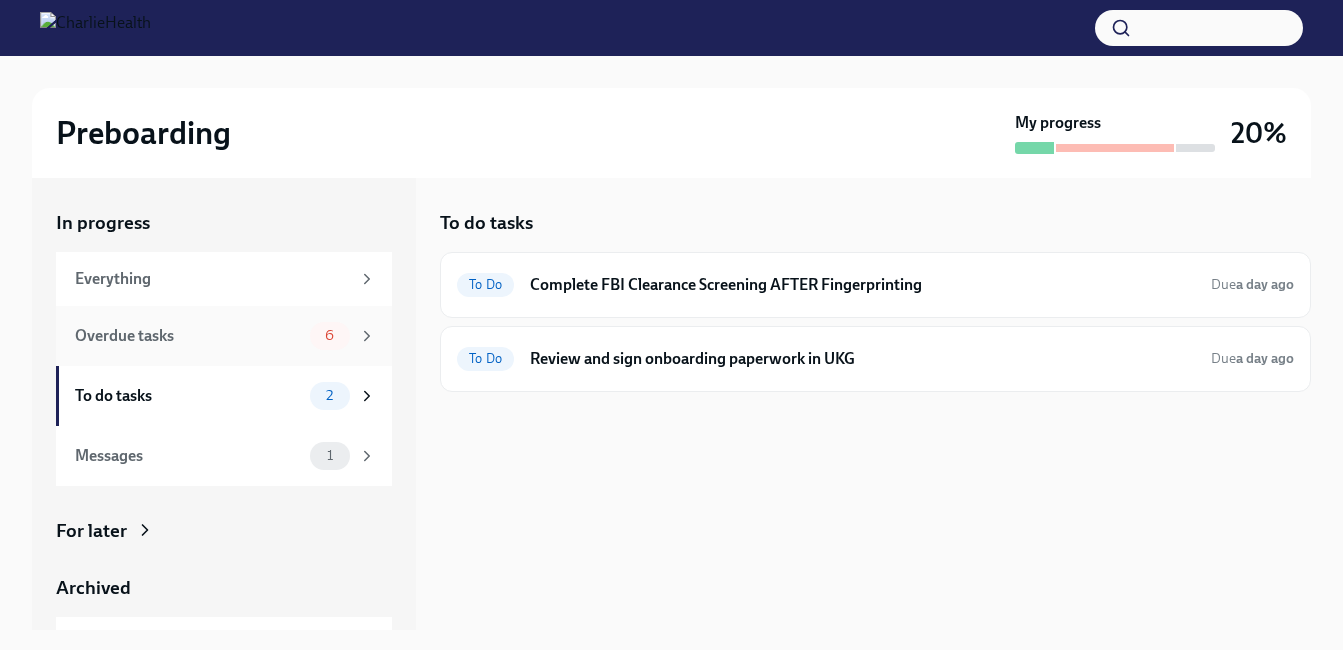 click on "Overdue tasks" at bounding box center [188, 336] 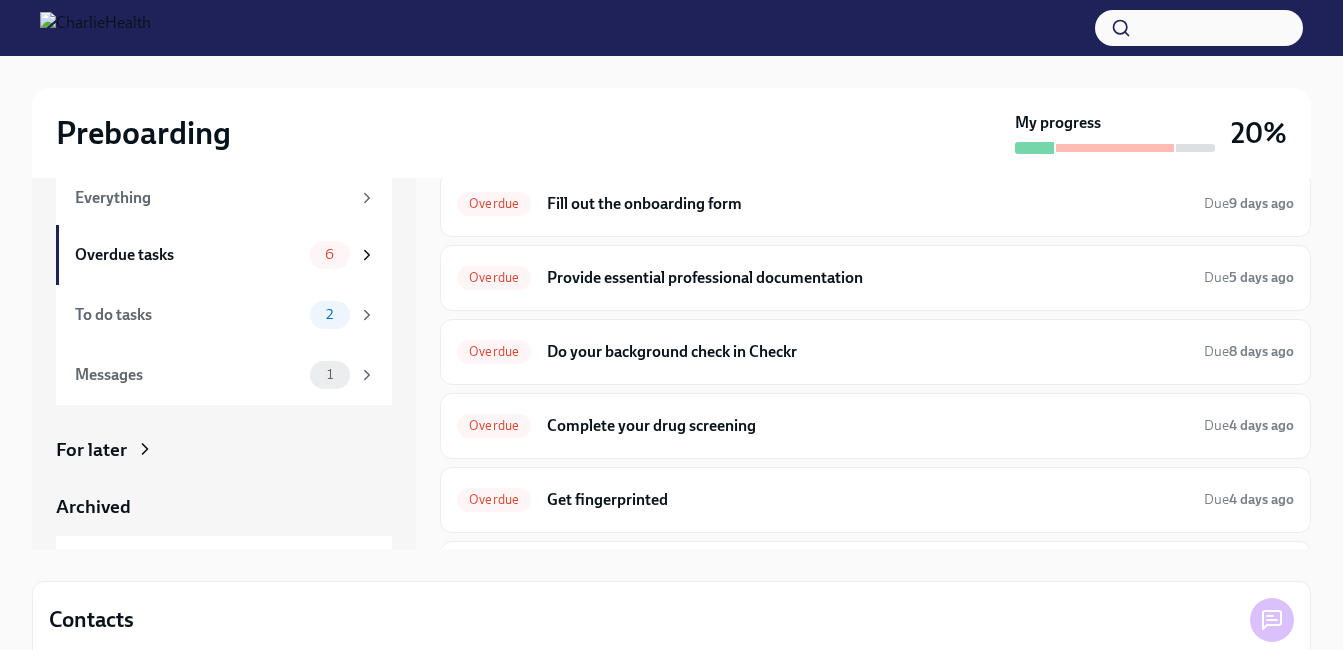 scroll, scrollTop: 91, scrollLeft: 0, axis: vertical 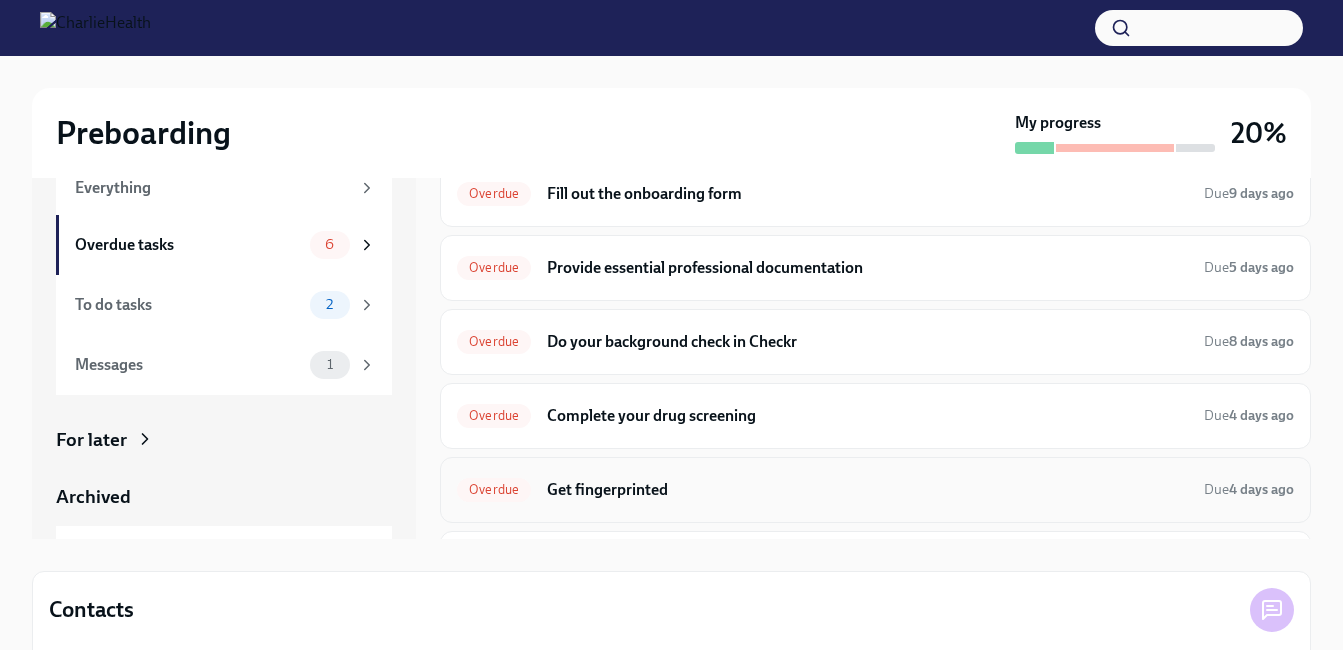 click on "Get fingerprinted" at bounding box center [867, 490] 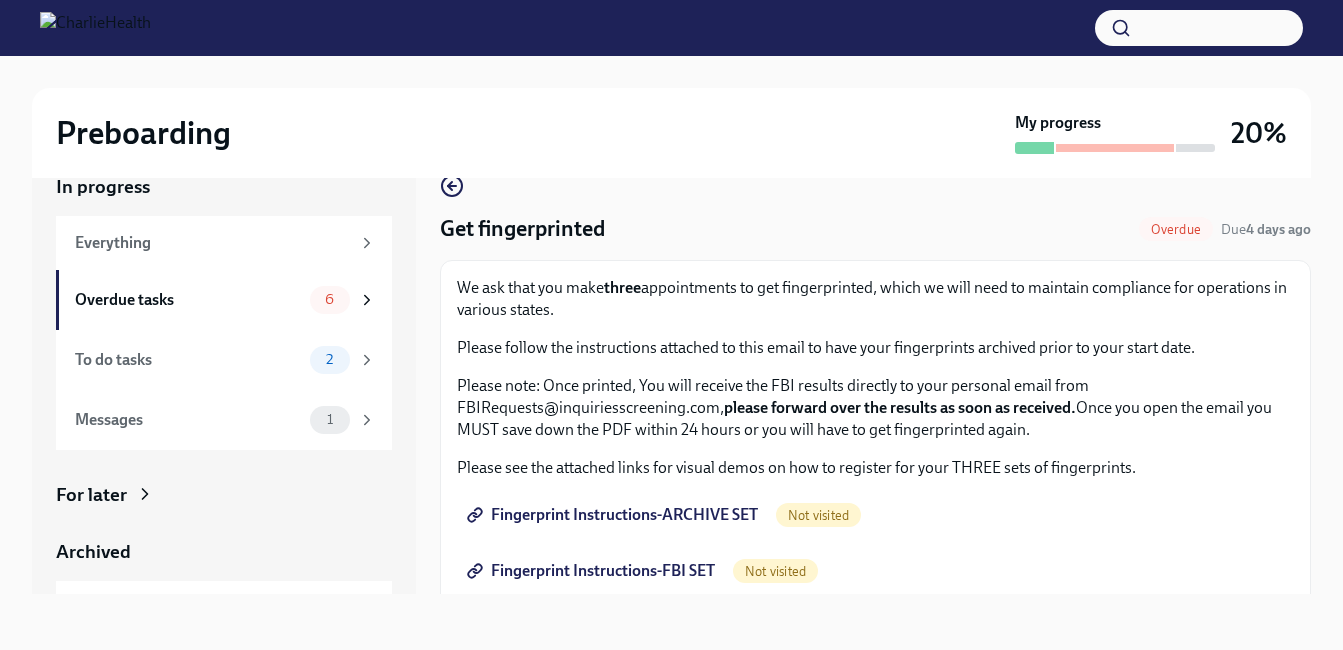 scroll, scrollTop: 36, scrollLeft: 0, axis: vertical 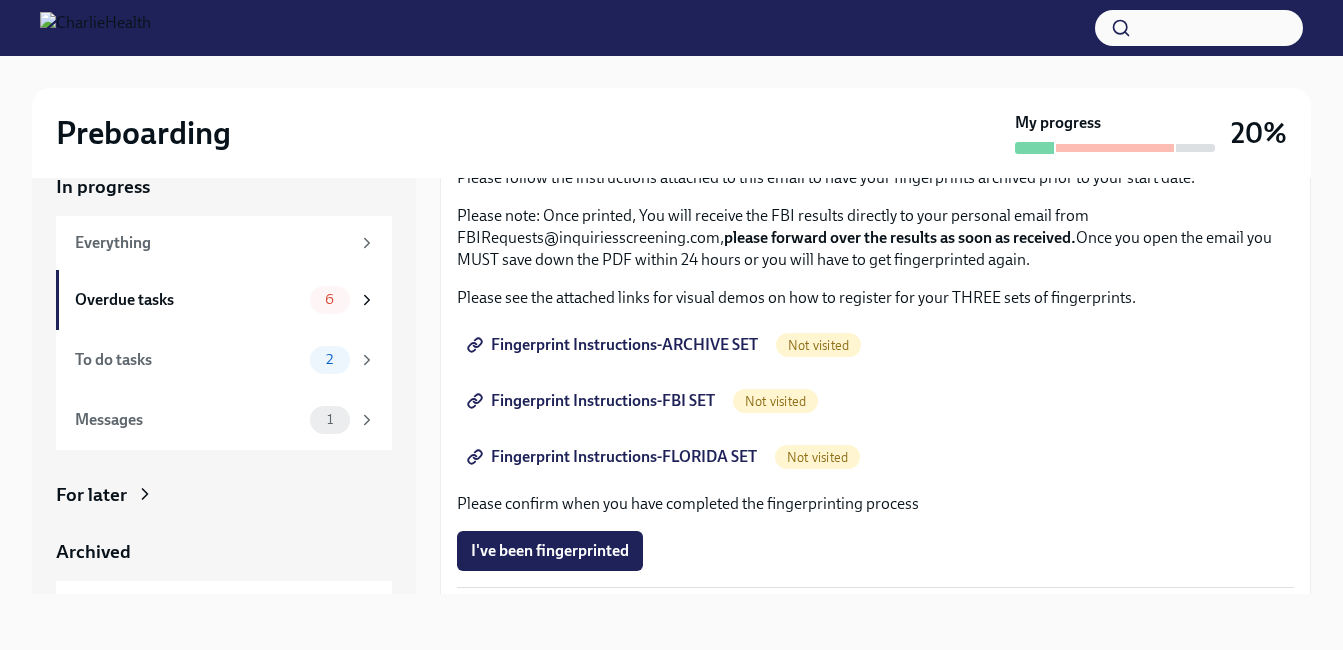 click on "Fingerprint Instructions-ARCHIVE SET" at bounding box center [614, 345] 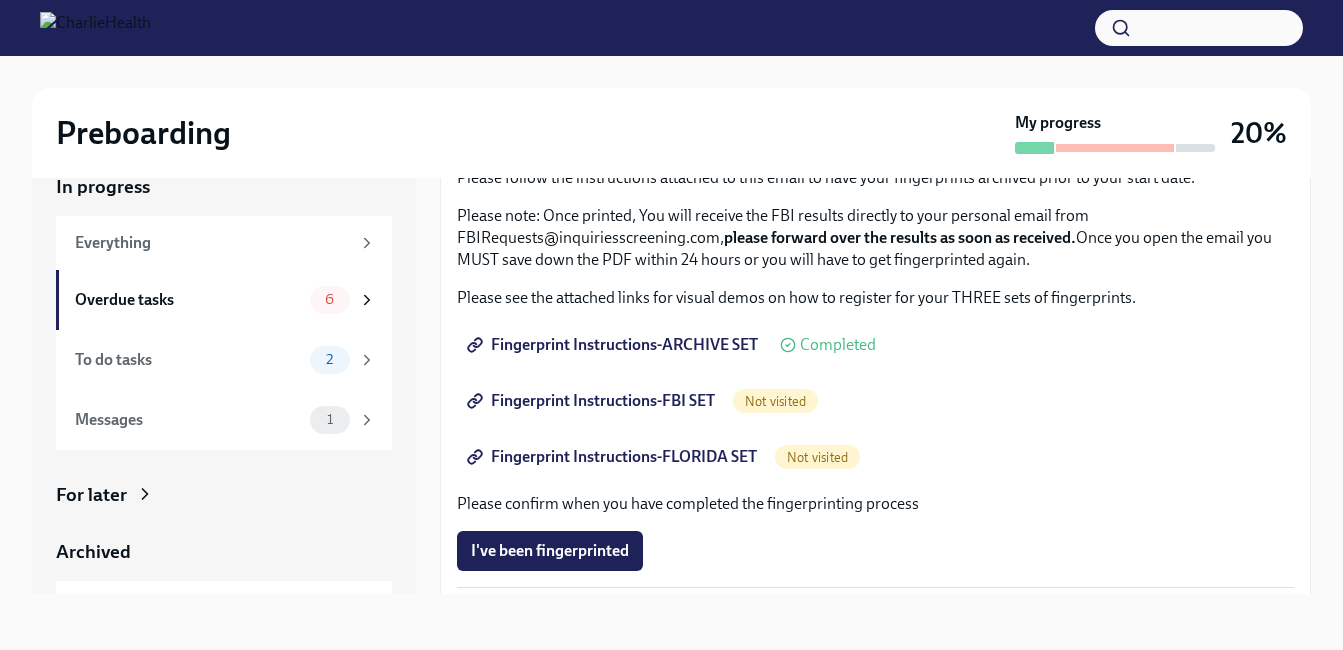 click on "Fingerprint Instructions-FBI SET" at bounding box center (593, 401) 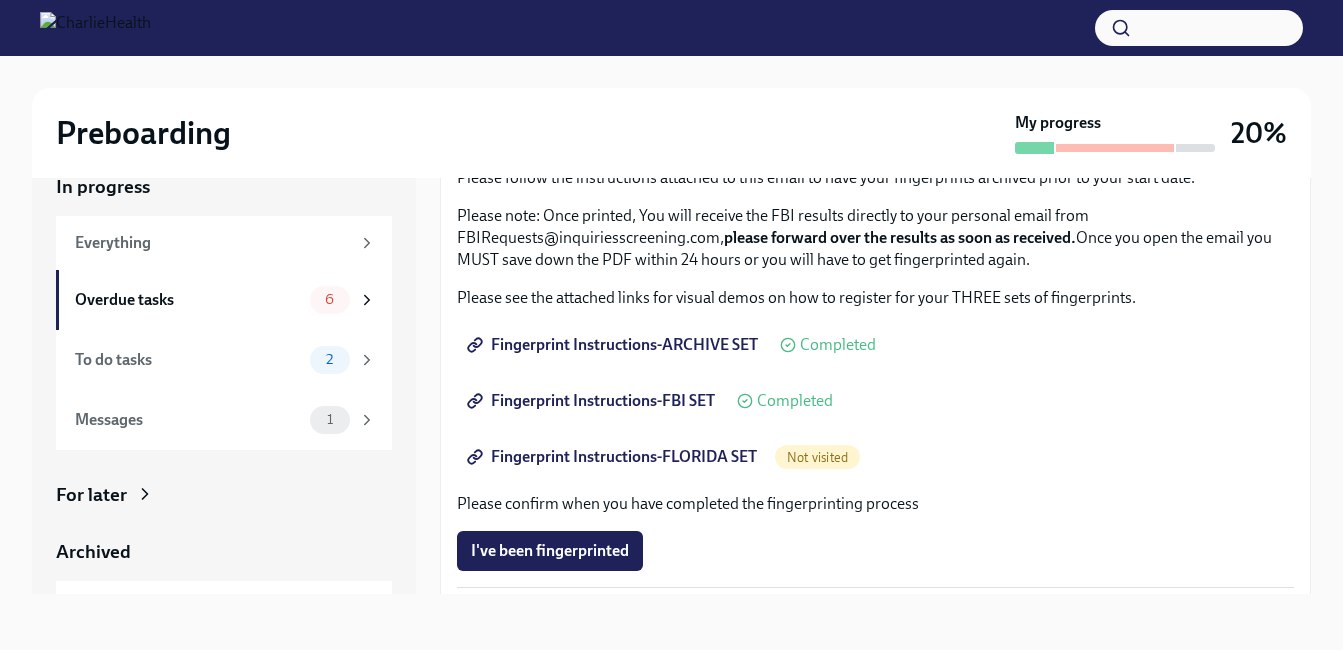 click on "Fingerprint Instructions-FLORIDA SET" at bounding box center (614, 457) 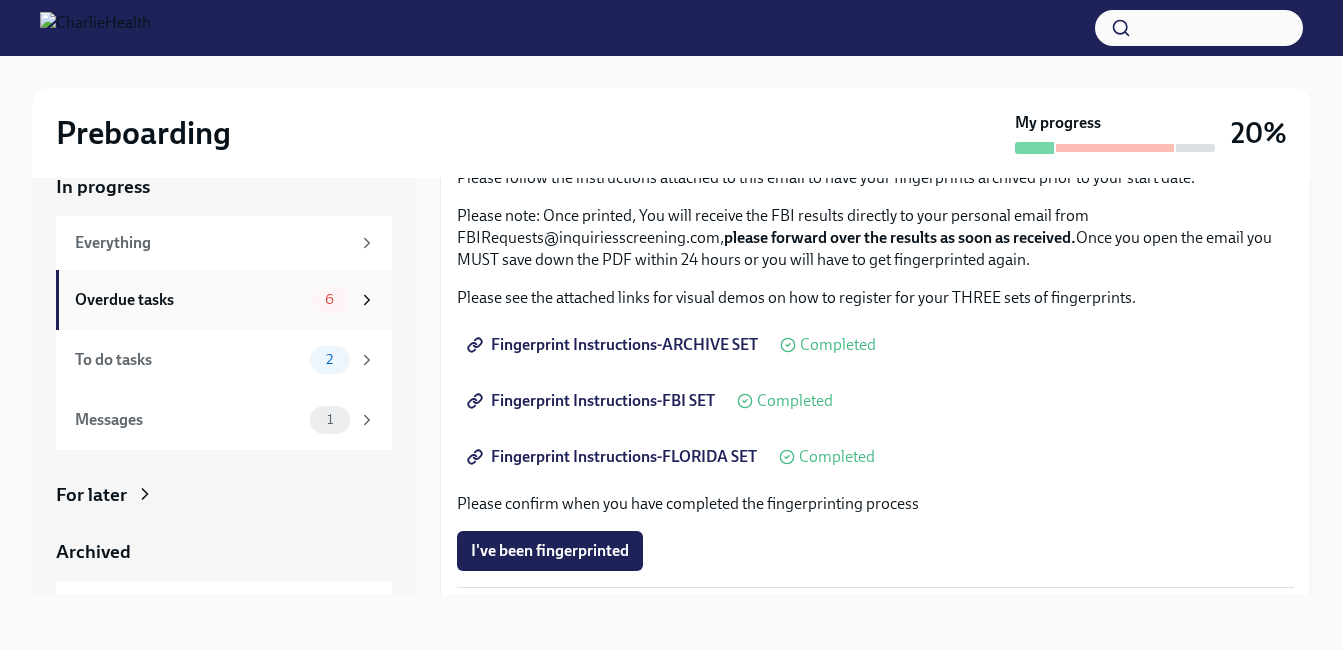 click on "Overdue tasks" at bounding box center (188, 300) 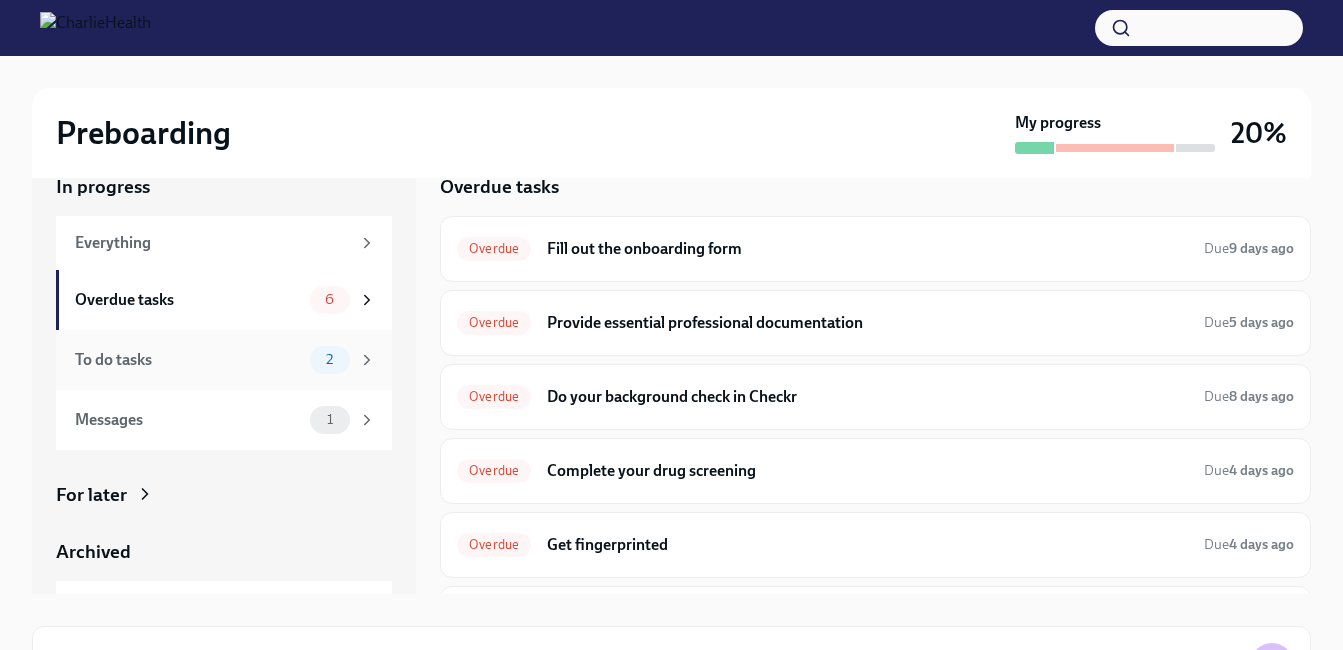 click on "2" at bounding box center (329, 359) 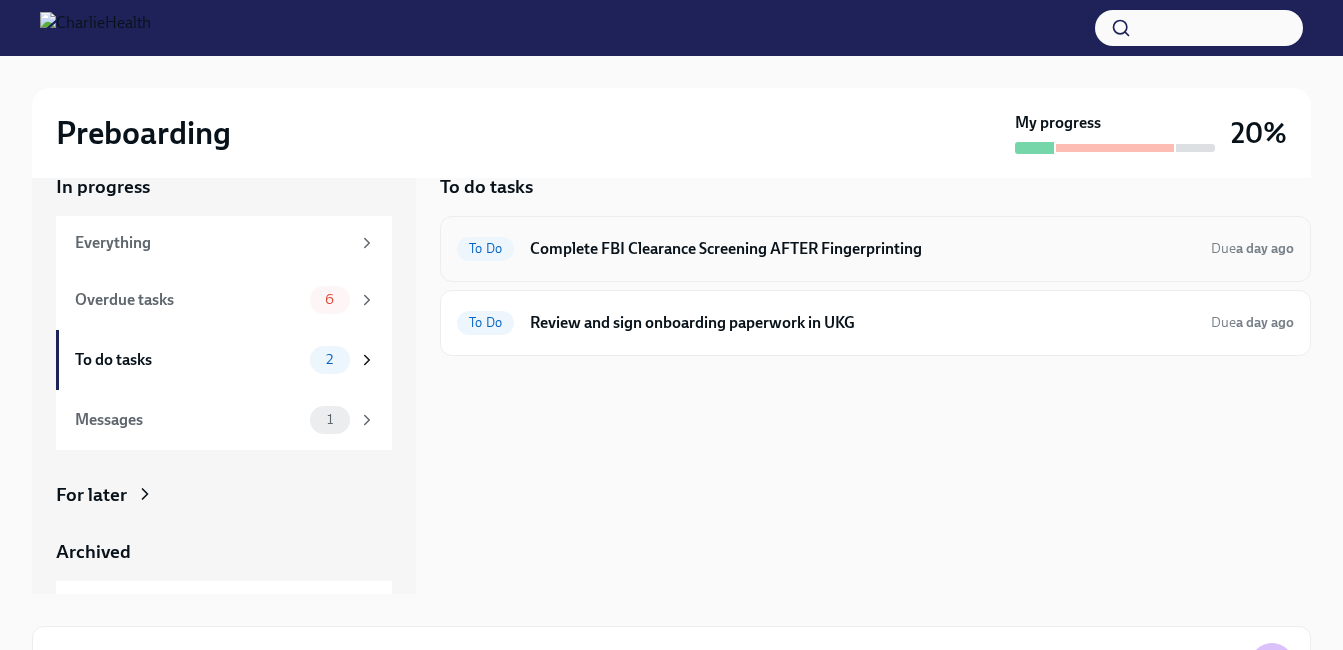 click on "Complete FBI Clearance Screening AFTER Fingerprinting" at bounding box center (862, 249) 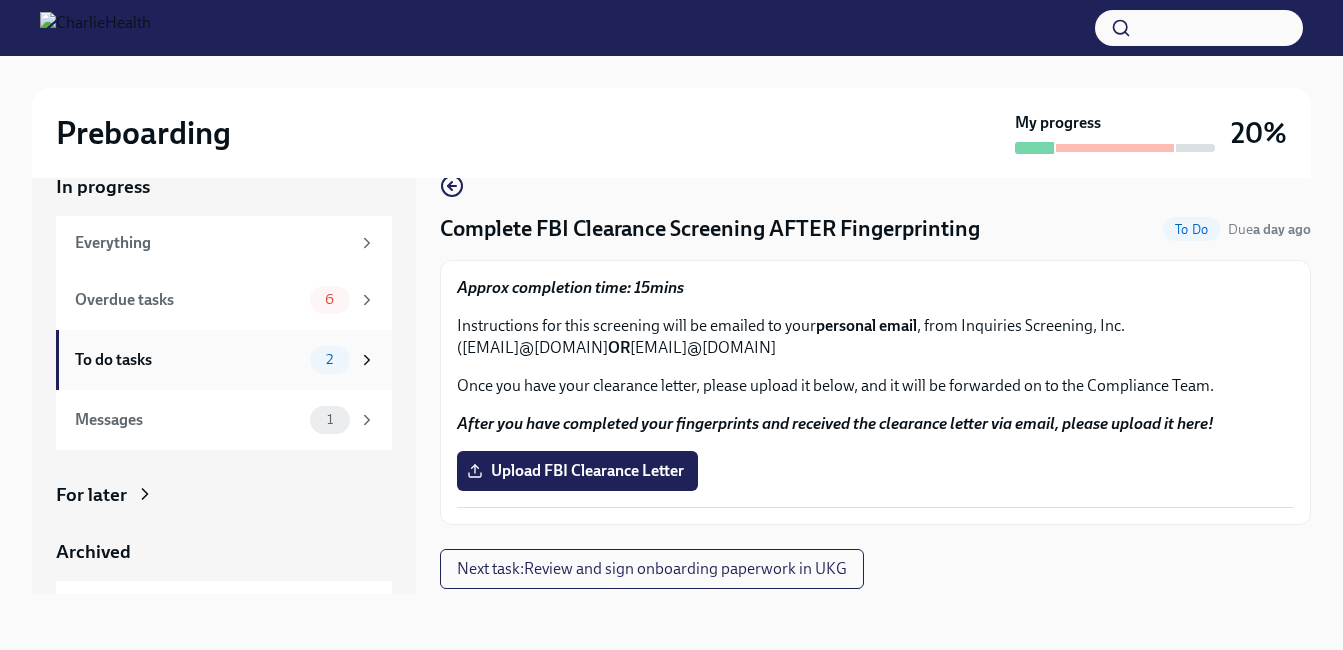 click on "2" at bounding box center [329, 359] 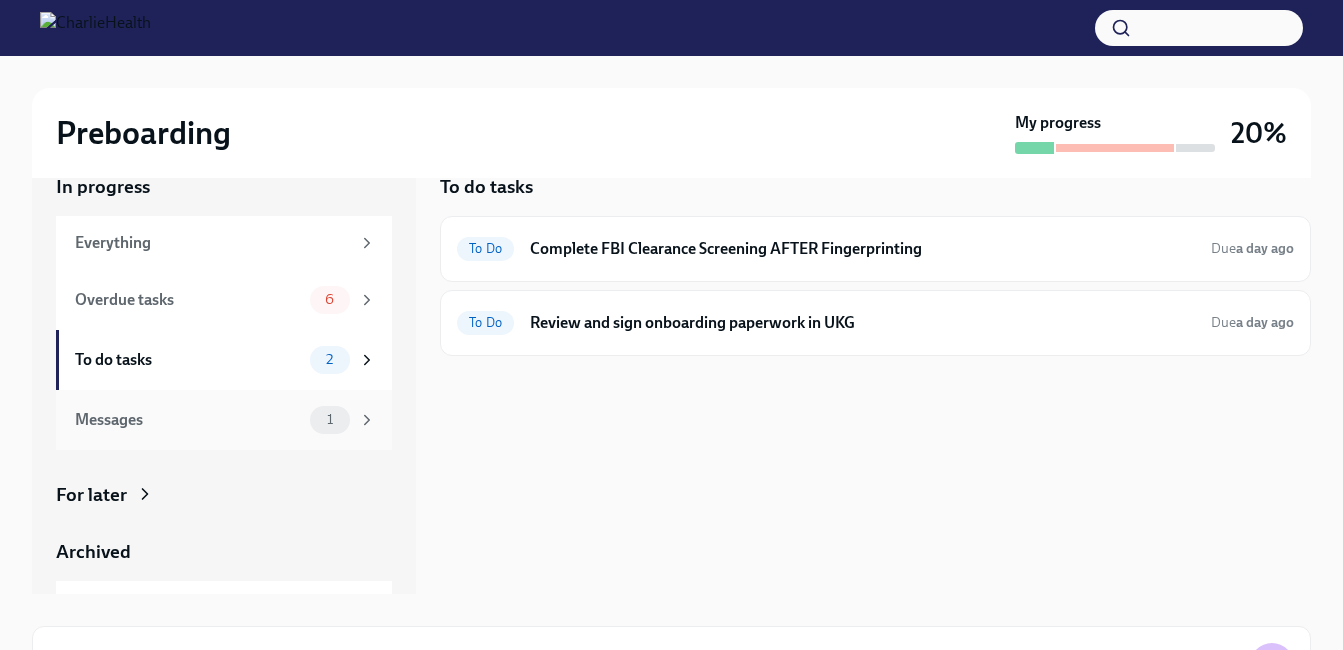 click on "1" at bounding box center [330, 419] 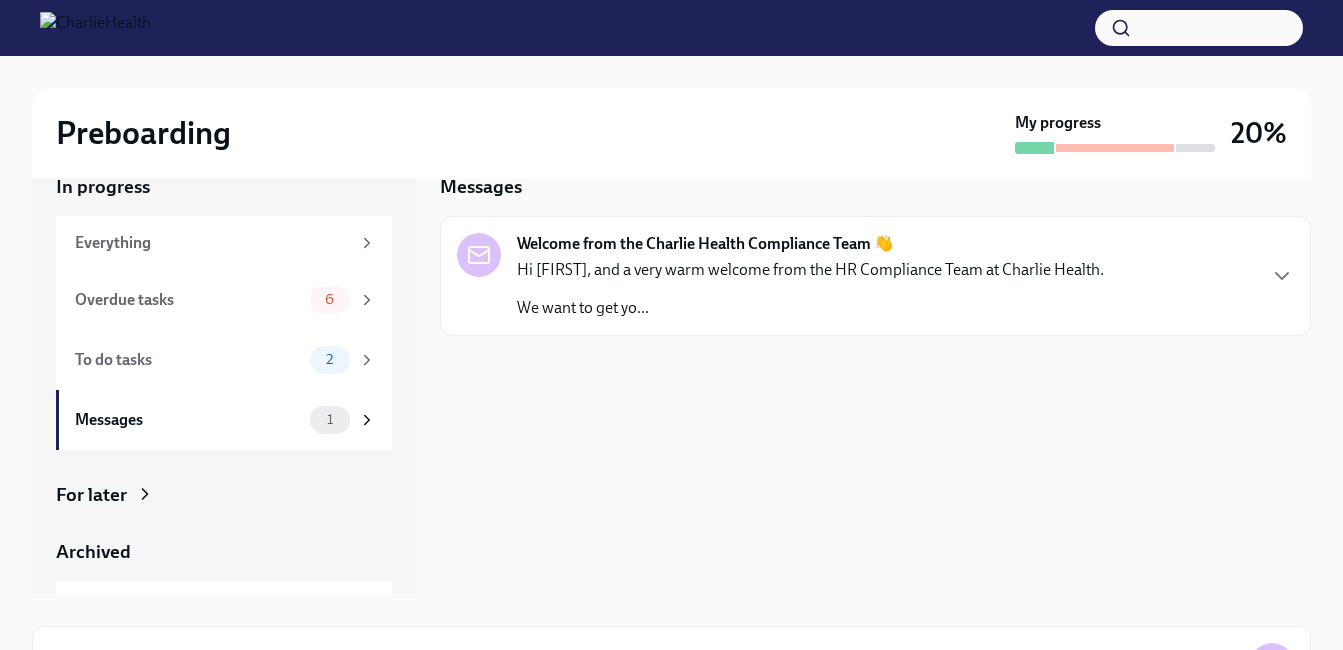 click on "Hi [FIRST], and a very warm welcome from the HR Compliance Team at Charlie Health." at bounding box center [810, 270] 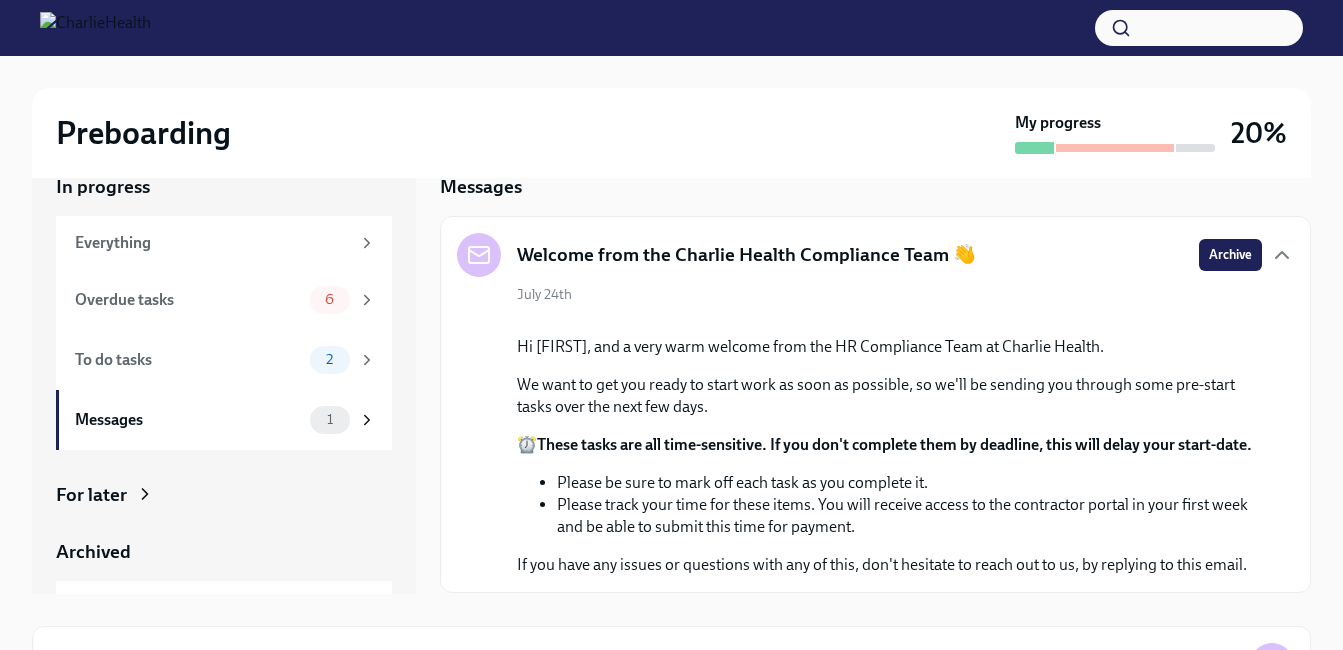 scroll, scrollTop: 253, scrollLeft: 0, axis: vertical 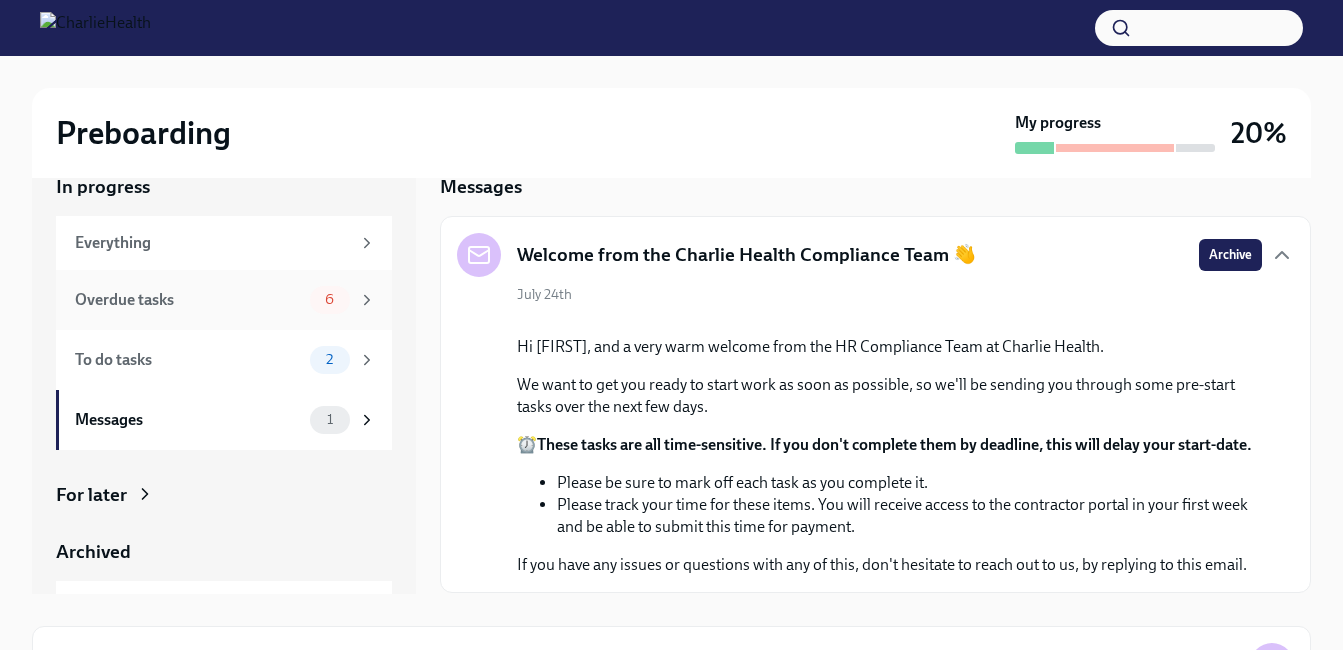 click on "6" at bounding box center [330, 300] 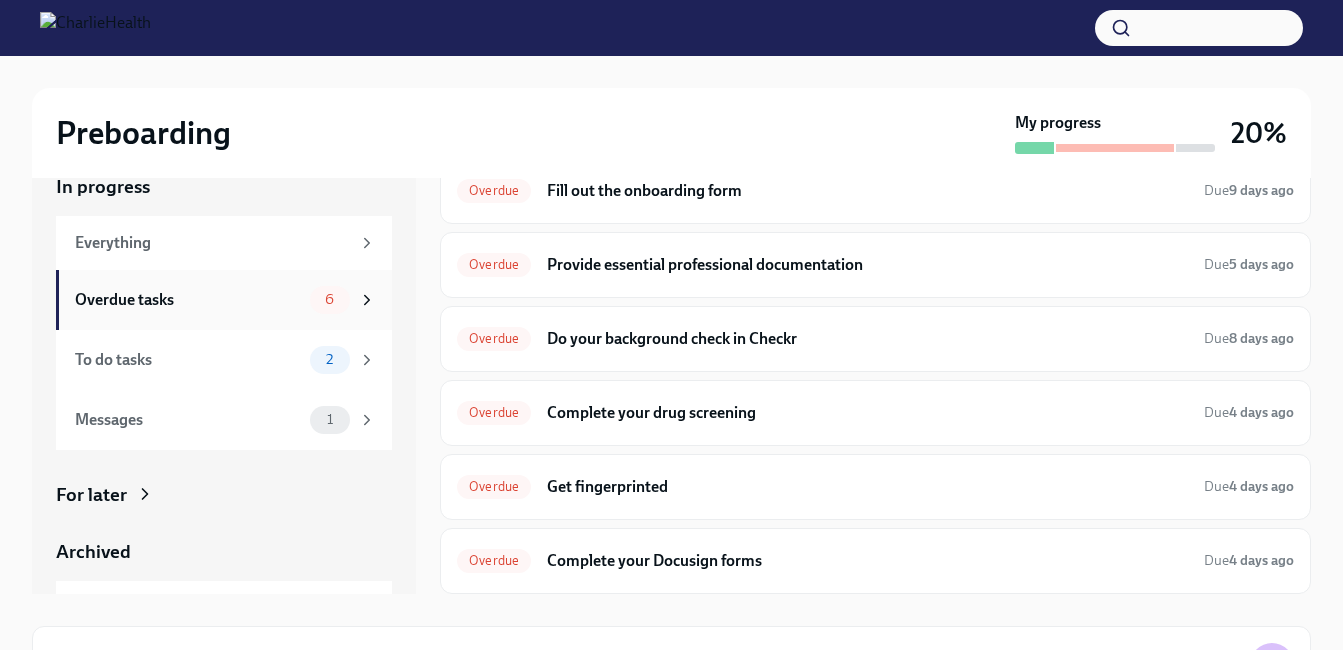 scroll, scrollTop: 58, scrollLeft: 0, axis: vertical 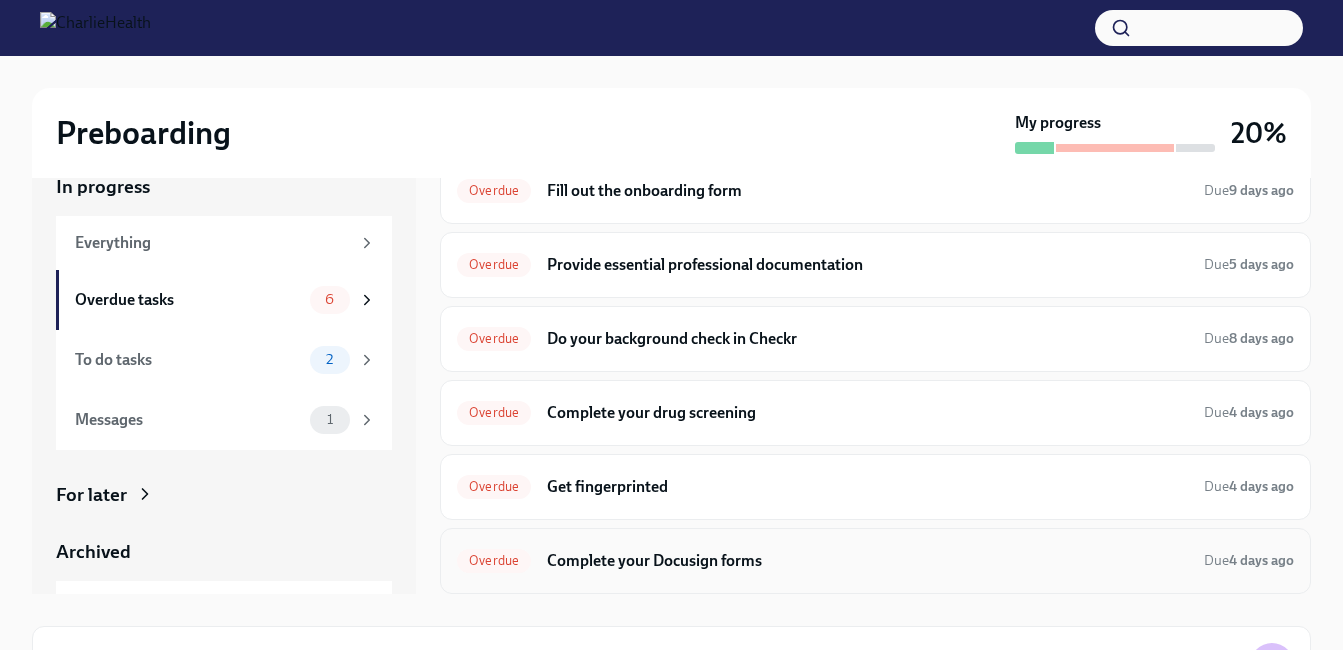 click on "Complete your Docusign forms" at bounding box center [867, 561] 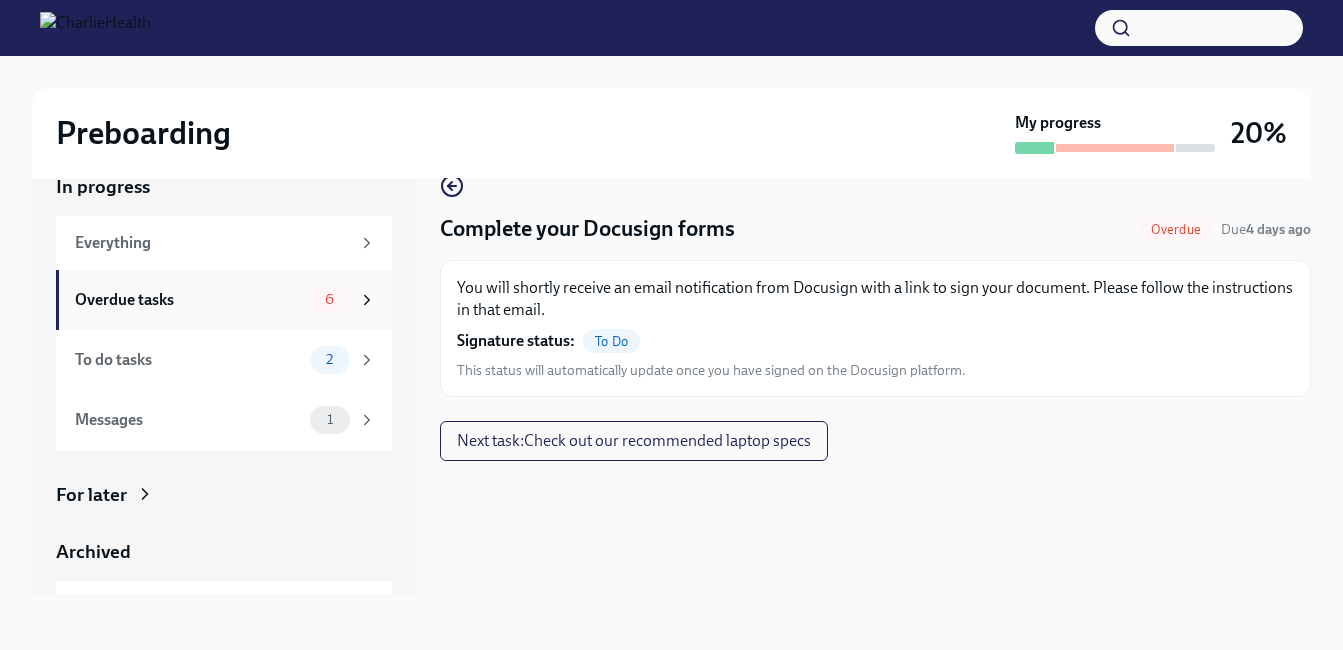 click on "6" at bounding box center (329, 299) 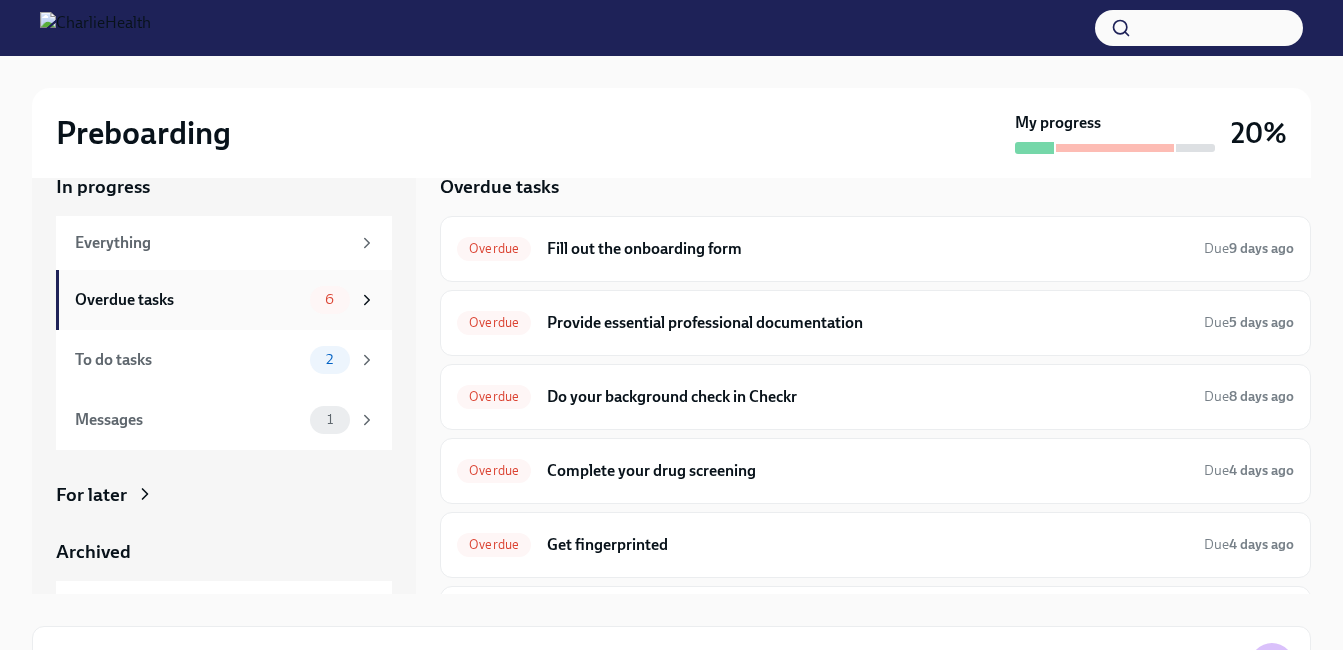 click on "6" at bounding box center [329, 299] 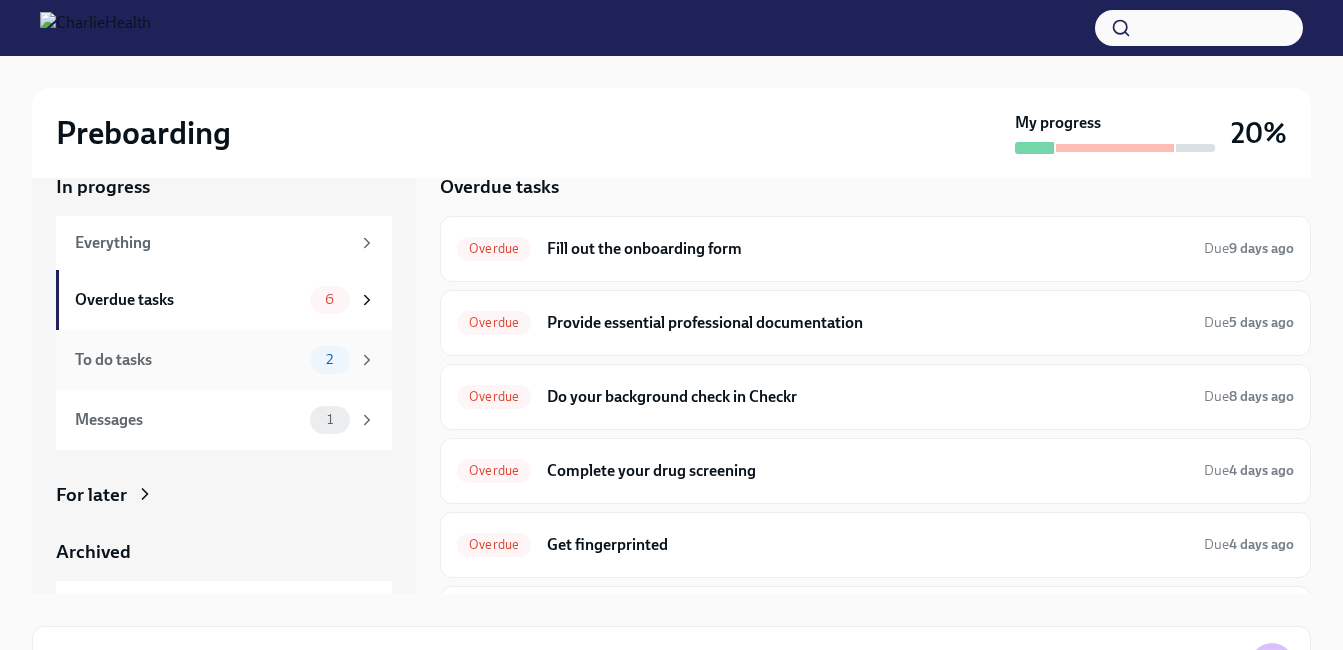 click on "To do tasks 2" at bounding box center [225, 360] 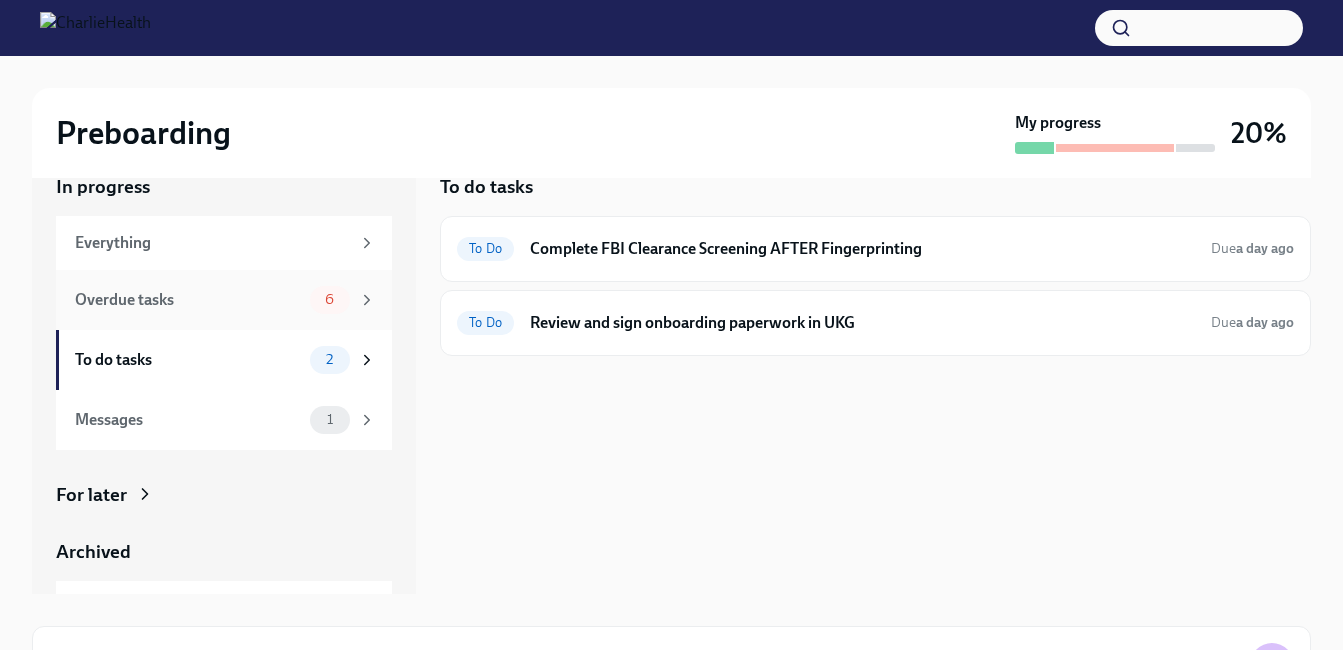 click on "6" at bounding box center [329, 299] 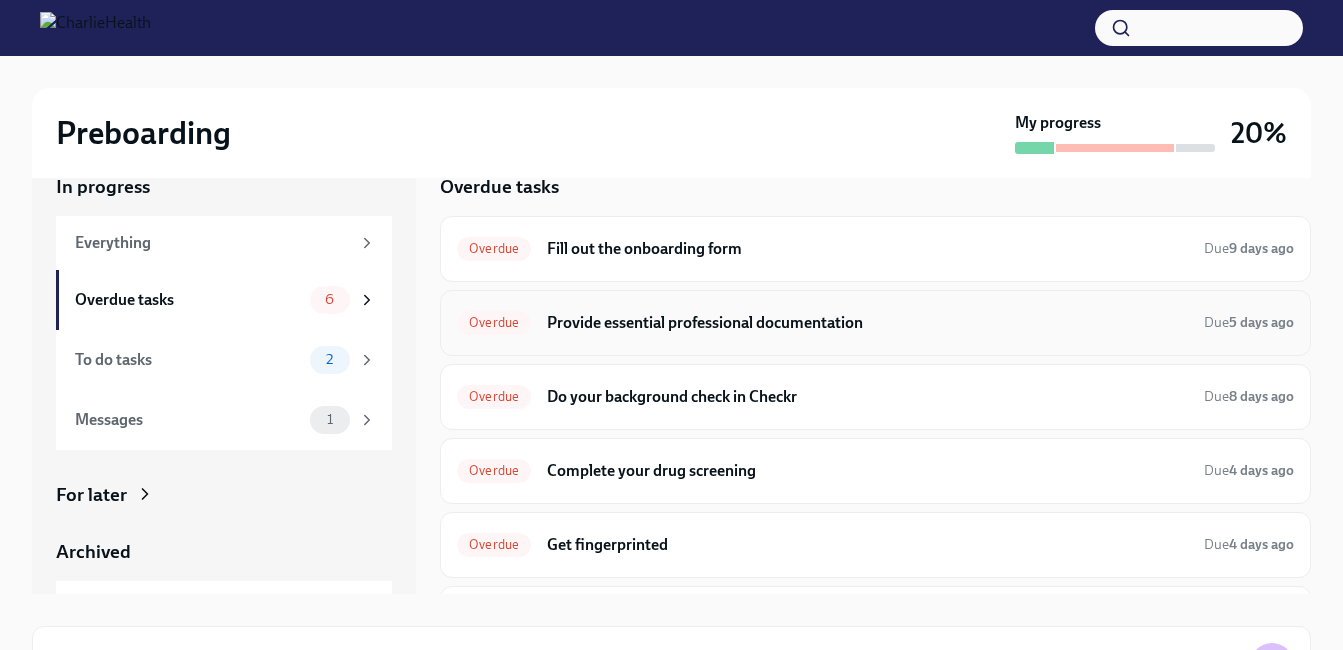 click on "Provide essential professional documentation" at bounding box center [867, 323] 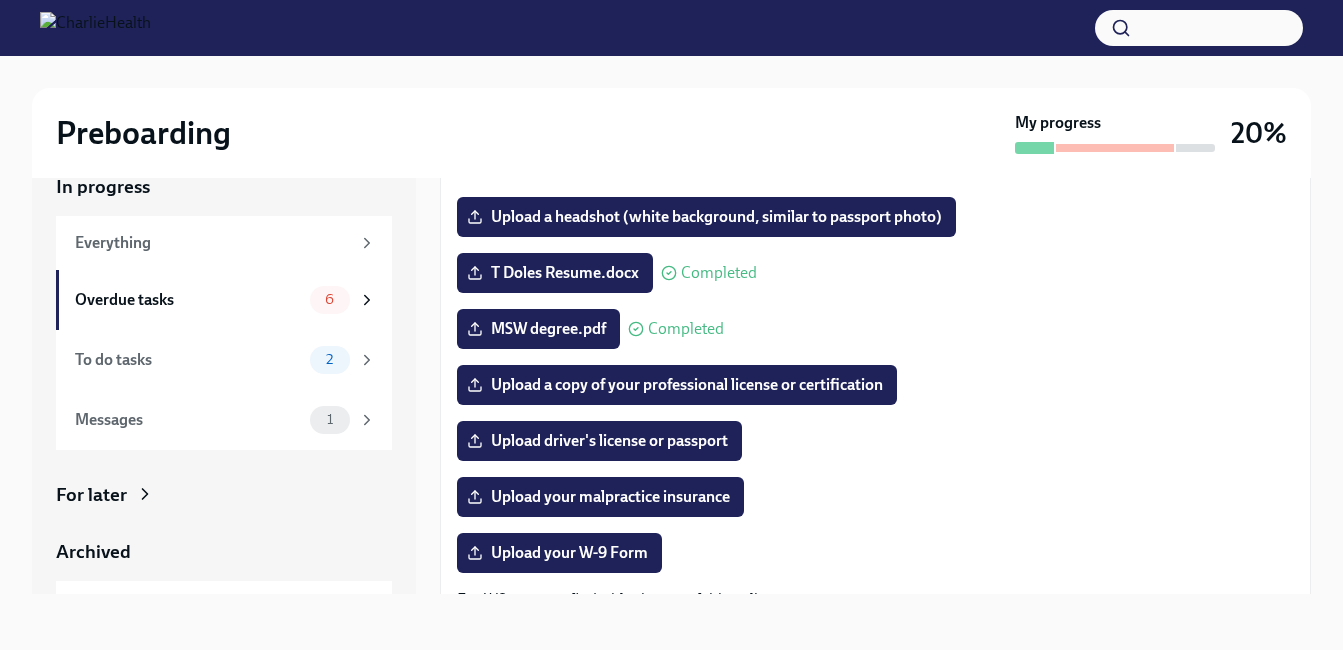 scroll, scrollTop: 204, scrollLeft: 0, axis: vertical 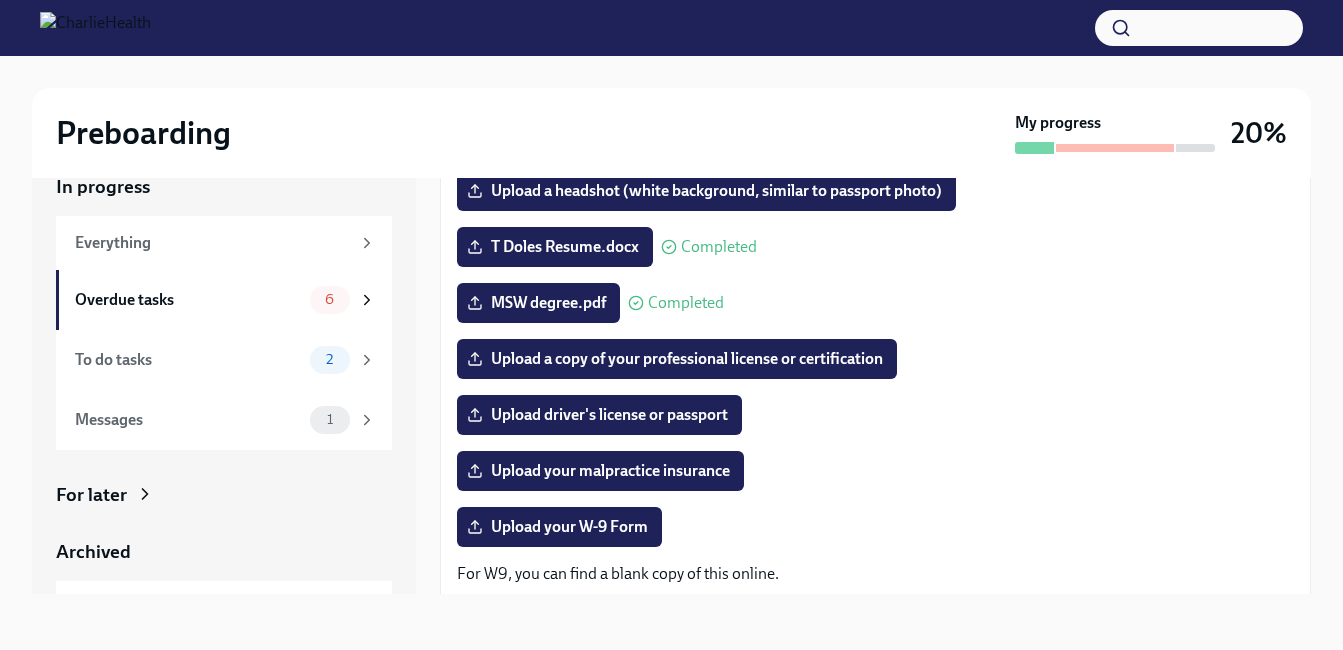 click at bounding box center [671, 72] 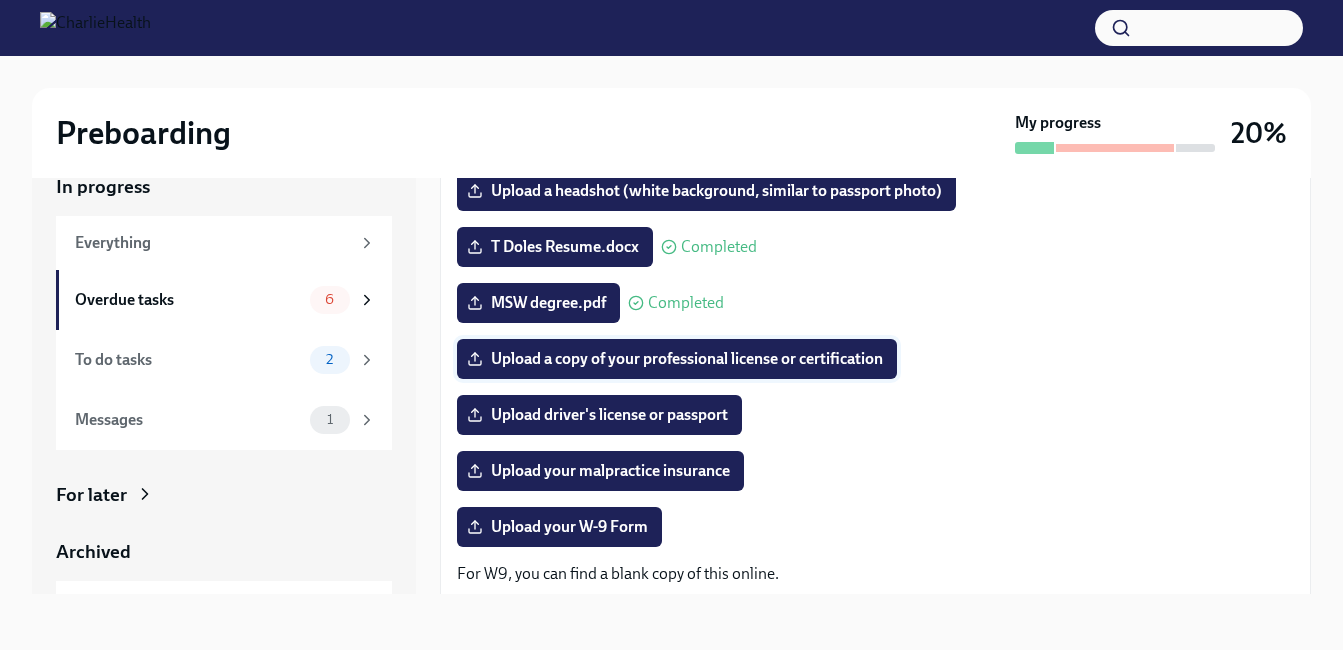 click on "Upload a copy of your professional license or certification" at bounding box center [677, 359] 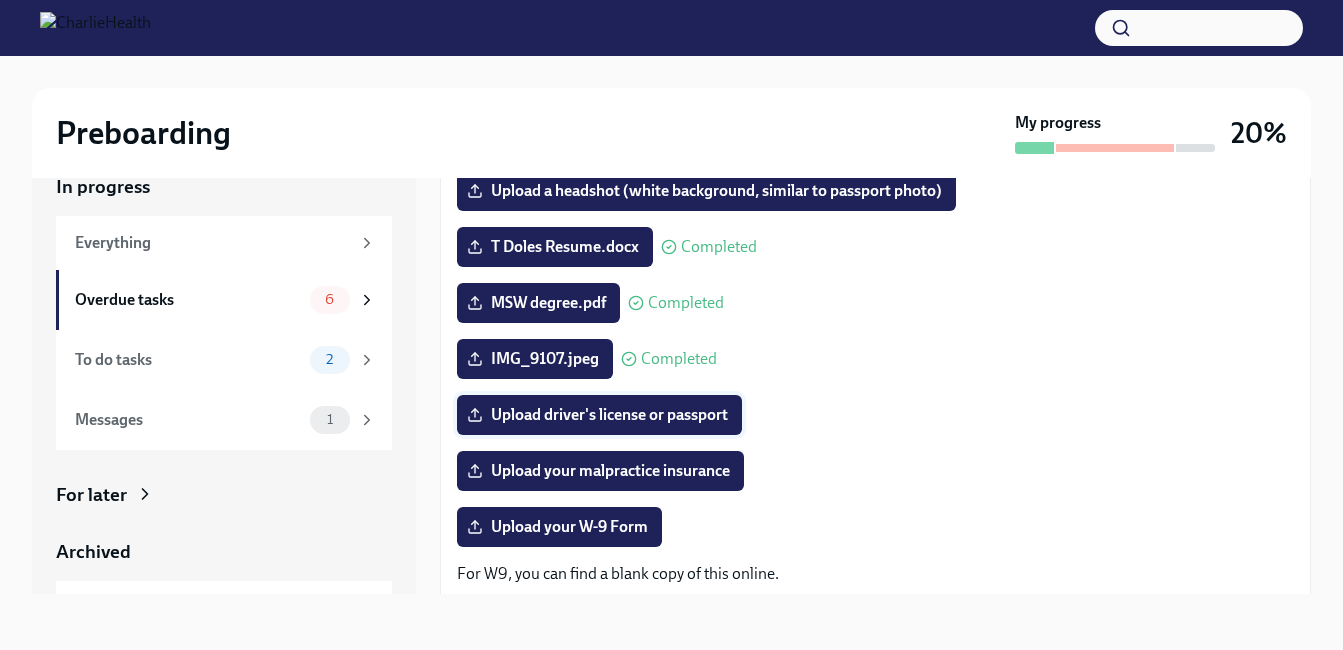 click on "Upload driver's license or passport" at bounding box center [599, 415] 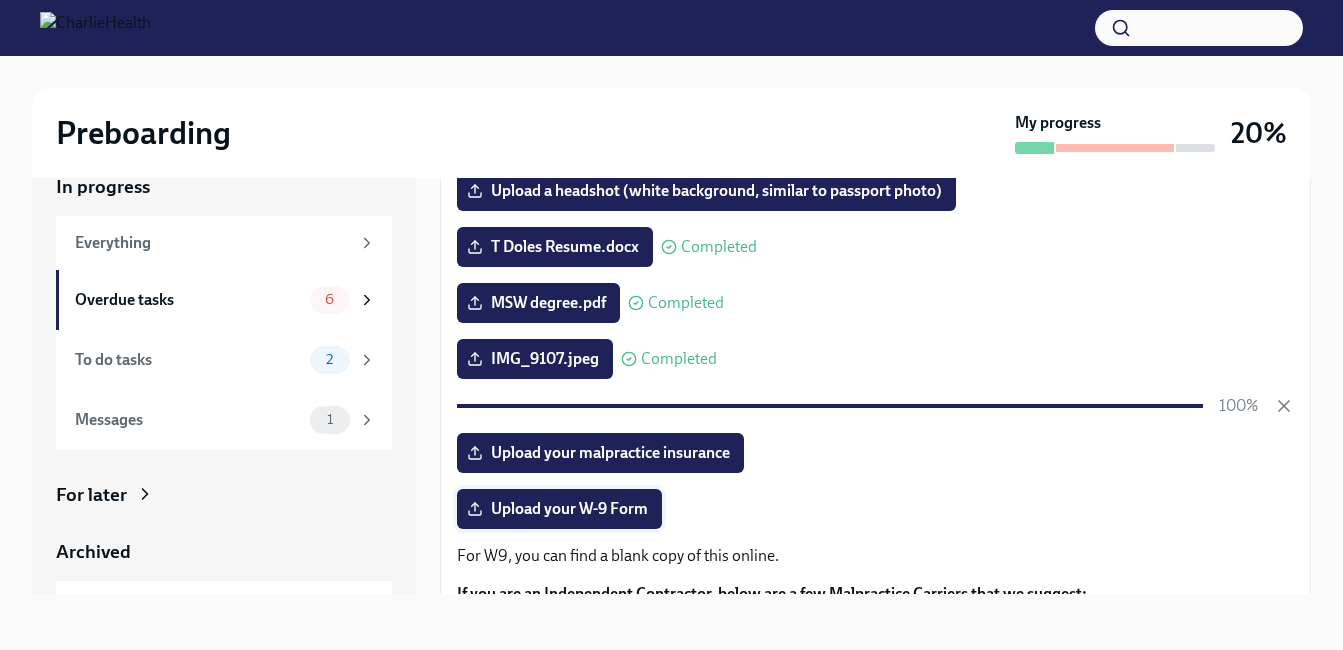 click on "Upload your W-9 Form" at bounding box center [559, 509] 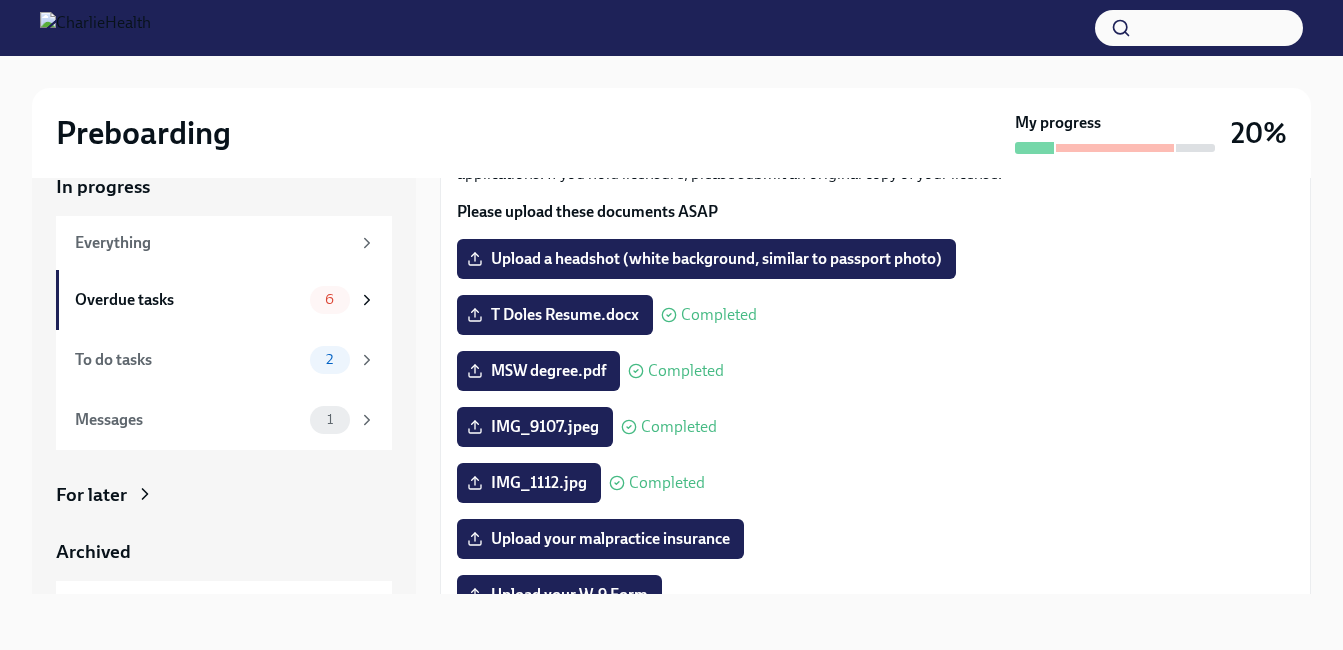 scroll, scrollTop: 131, scrollLeft: 0, axis: vertical 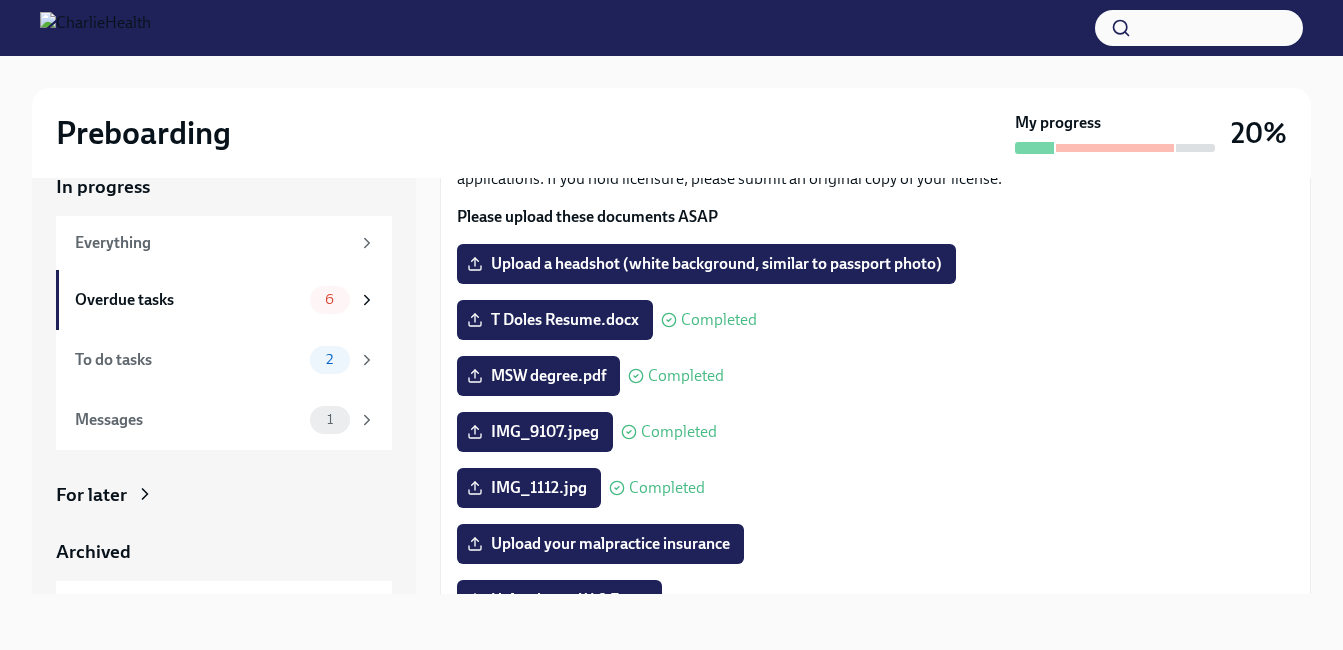 drag, startPoint x: 610, startPoint y: 261, endPoint x: 515, endPoint y: 126, distance: 165.07574 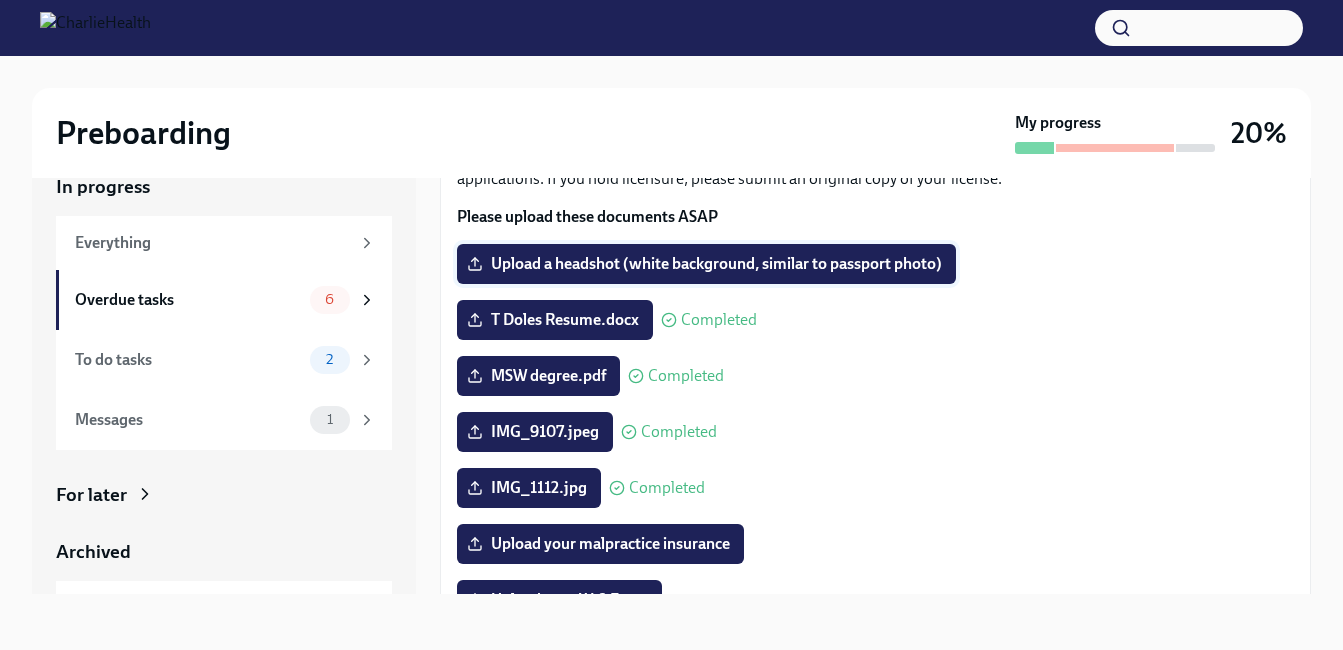 click on "Upload a headshot (white background, similar to passport photo)" at bounding box center [706, 264] 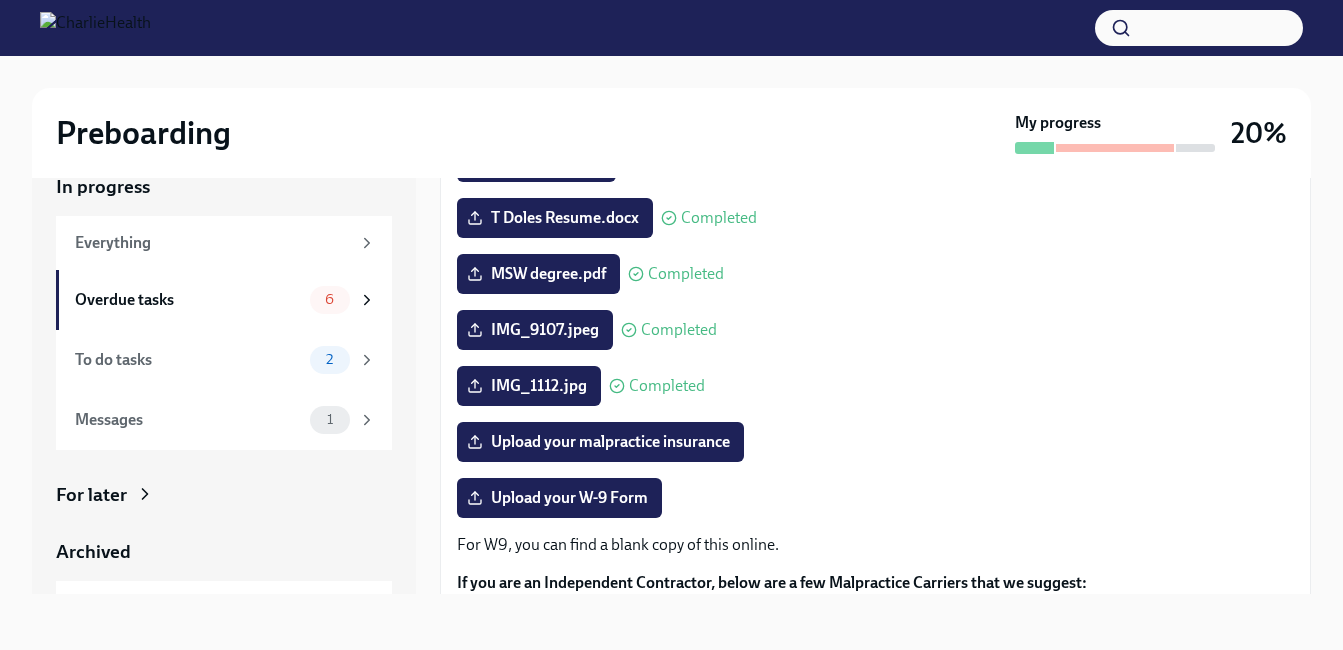 scroll, scrollTop: 229, scrollLeft: 0, axis: vertical 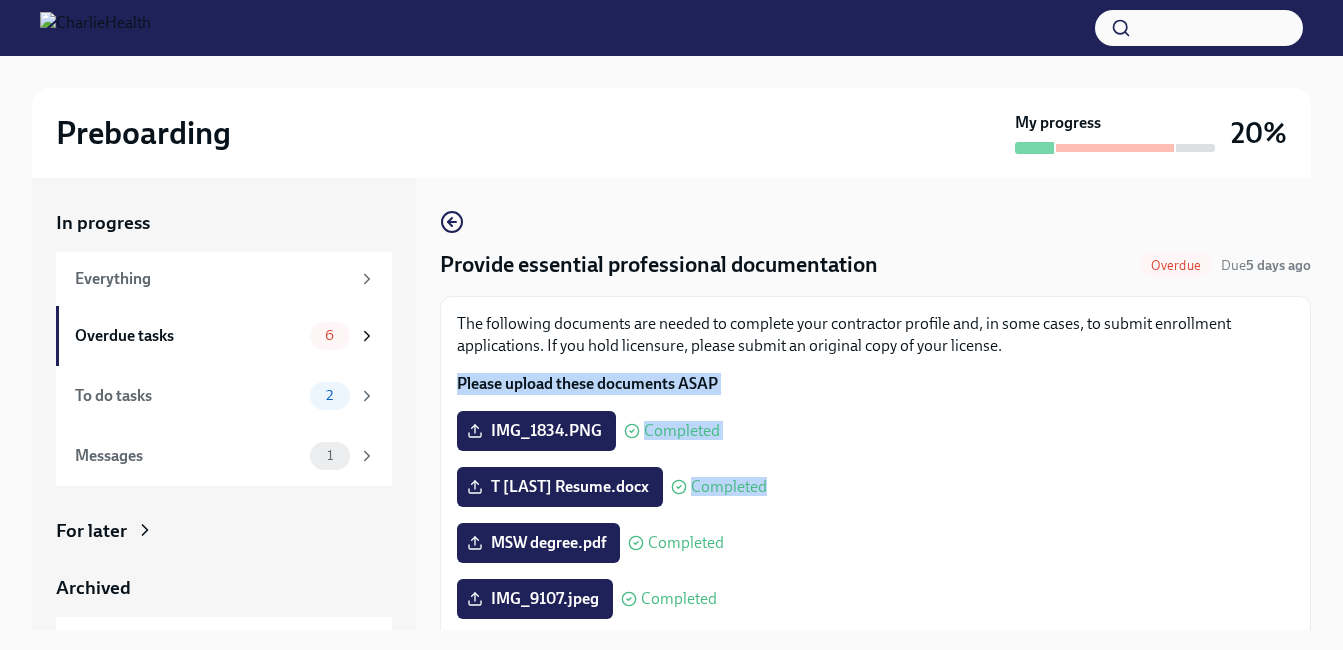 drag, startPoint x: 1312, startPoint y: 340, endPoint x: 1294, endPoint y: 501, distance: 162.00308 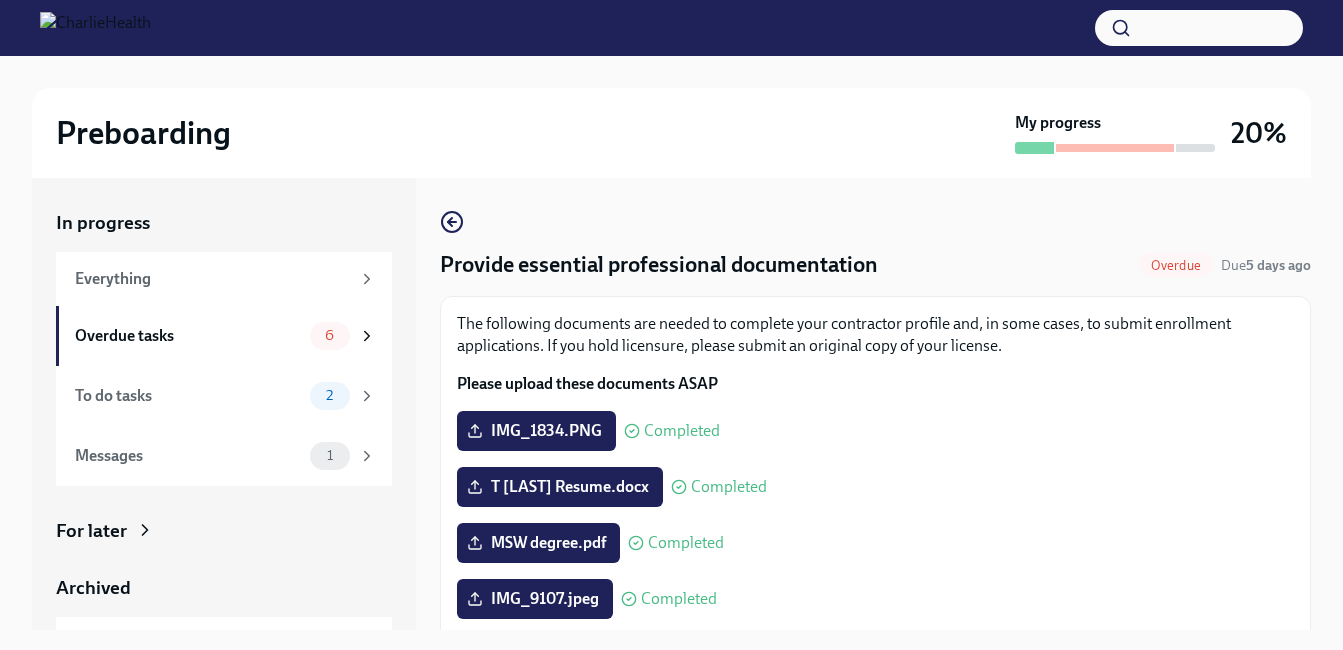 click on "Provide essential professional documentation Overdue Due  5 days ago The following documents are needed to complete your contractor profile and, in some cases, to submit enrollment applications. If you hold licensure, please submit an original copy of your license.
Please upload these documents ASAP IMG_1834.PNG Completed T Doles Resume.docx Completed MSW degree.pdf Completed IMG_9107.jpeg Completed IMG_1112.jpg Completed Upload your malpractice insurance Upload your W-9 Form For W9, you can find a blank copy of this online.
If you are an Independent Contractor, below are a few Malpractice Carriers that we suggest:
HPSO
Philadelphia Insurance. CO
NASW
* Please ensure your policy has limits of $1 million to $3 million Next task :  Do your background check in Checkr" at bounding box center (875, 404) 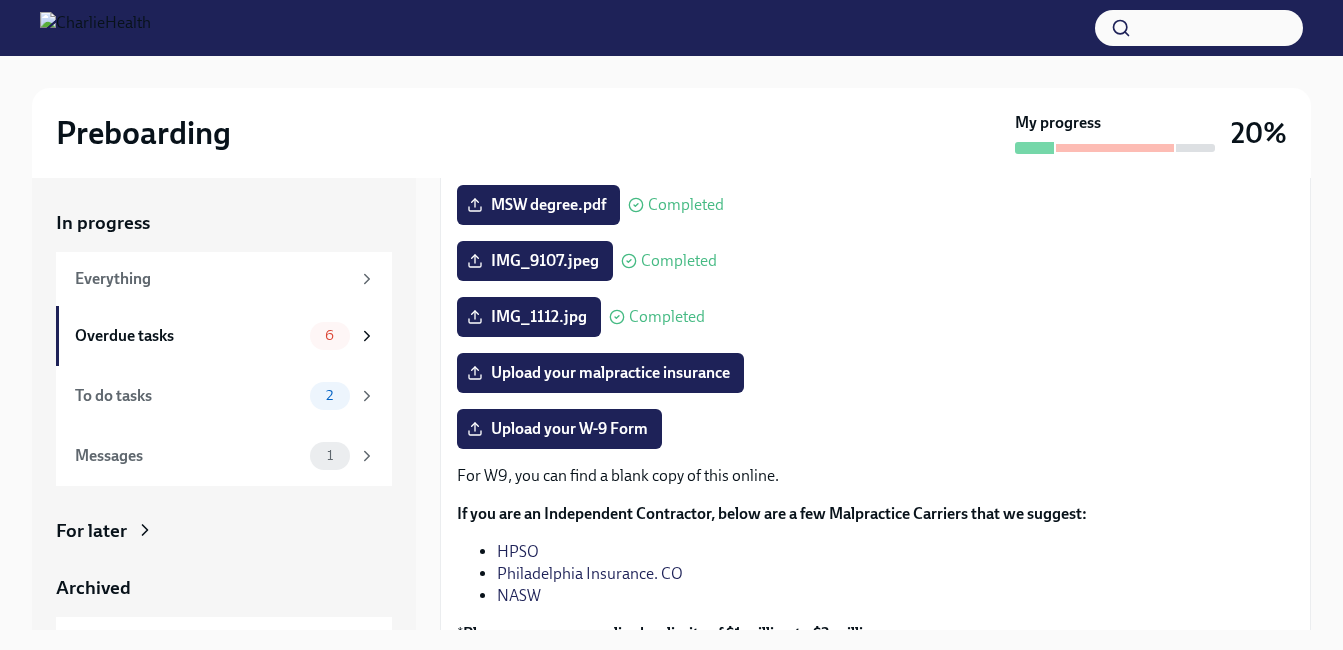 scroll, scrollTop: 344, scrollLeft: 0, axis: vertical 